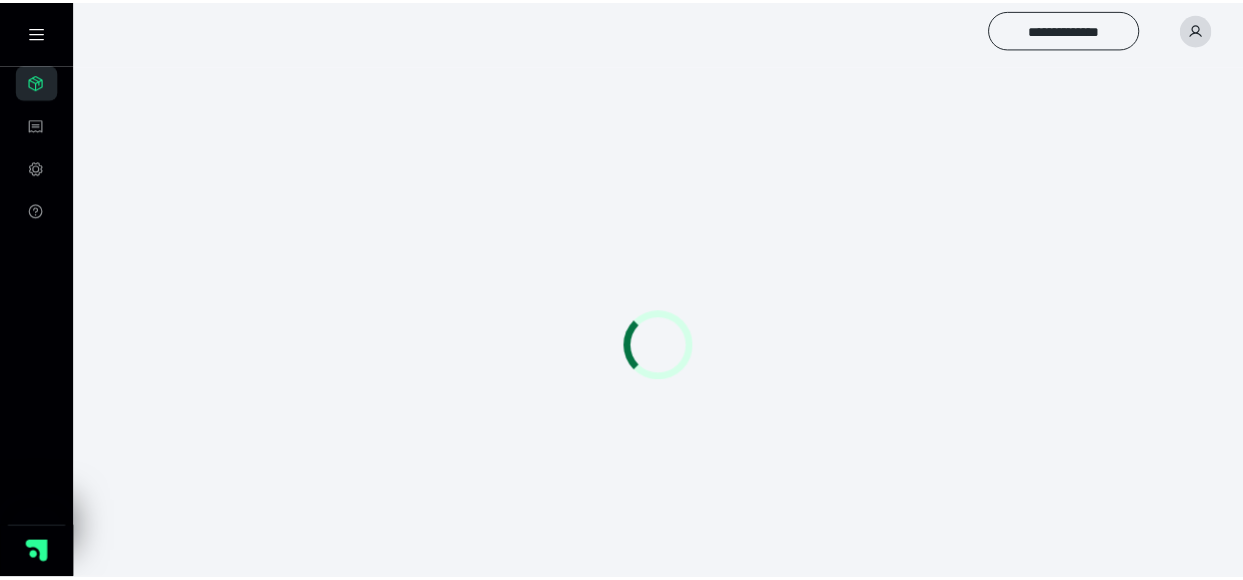 scroll, scrollTop: 0, scrollLeft: 0, axis: both 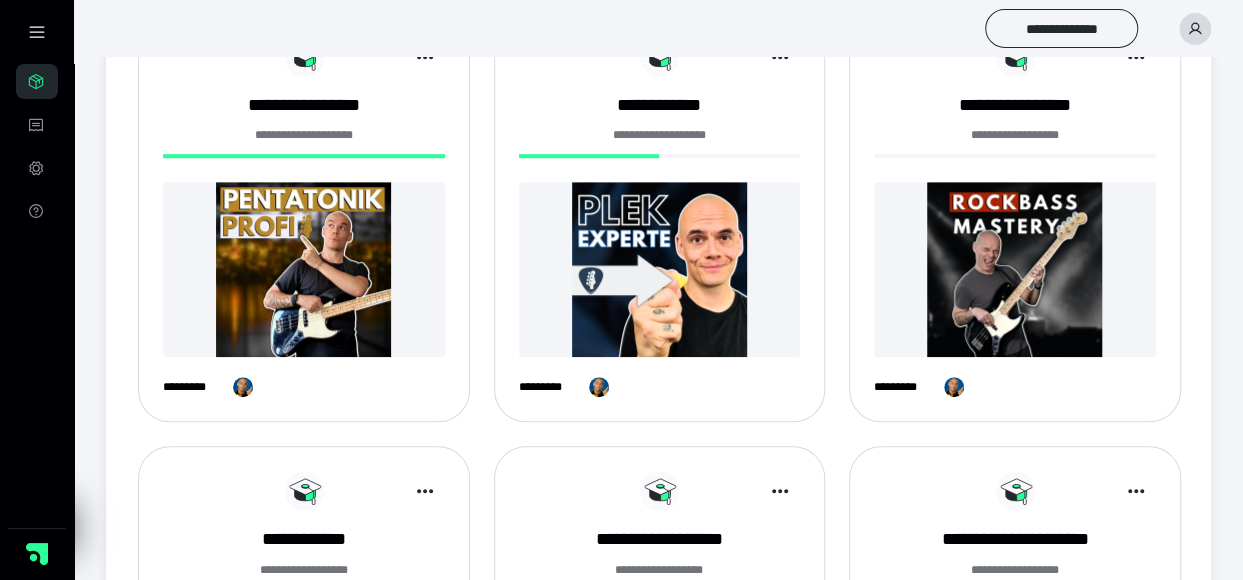 click on "**********" at bounding box center (304, 135) 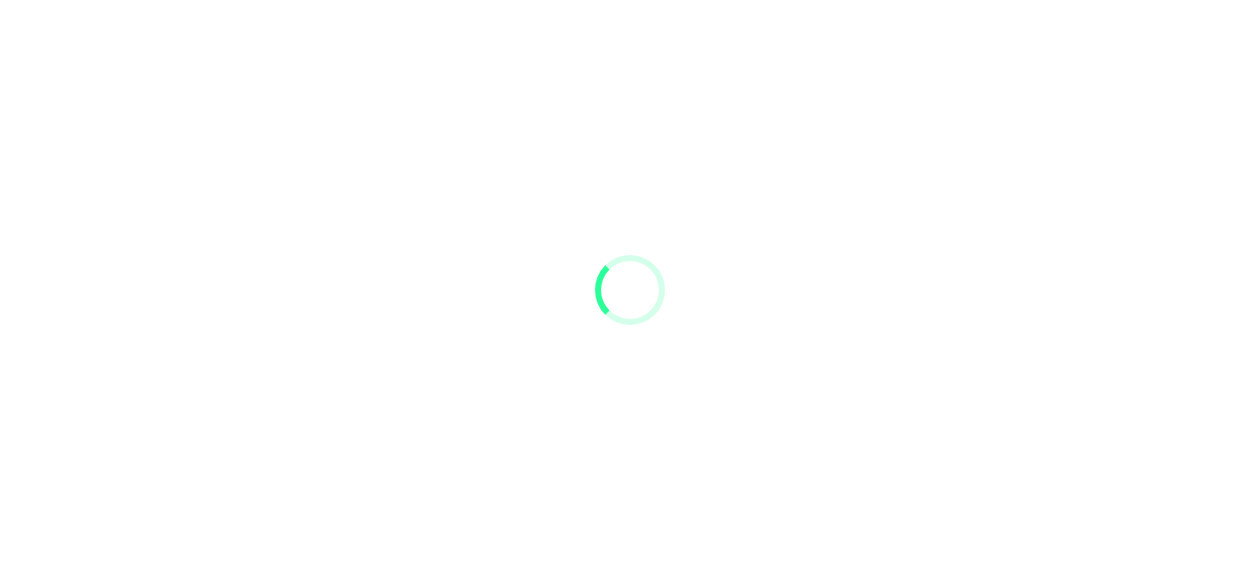 scroll, scrollTop: 0, scrollLeft: 0, axis: both 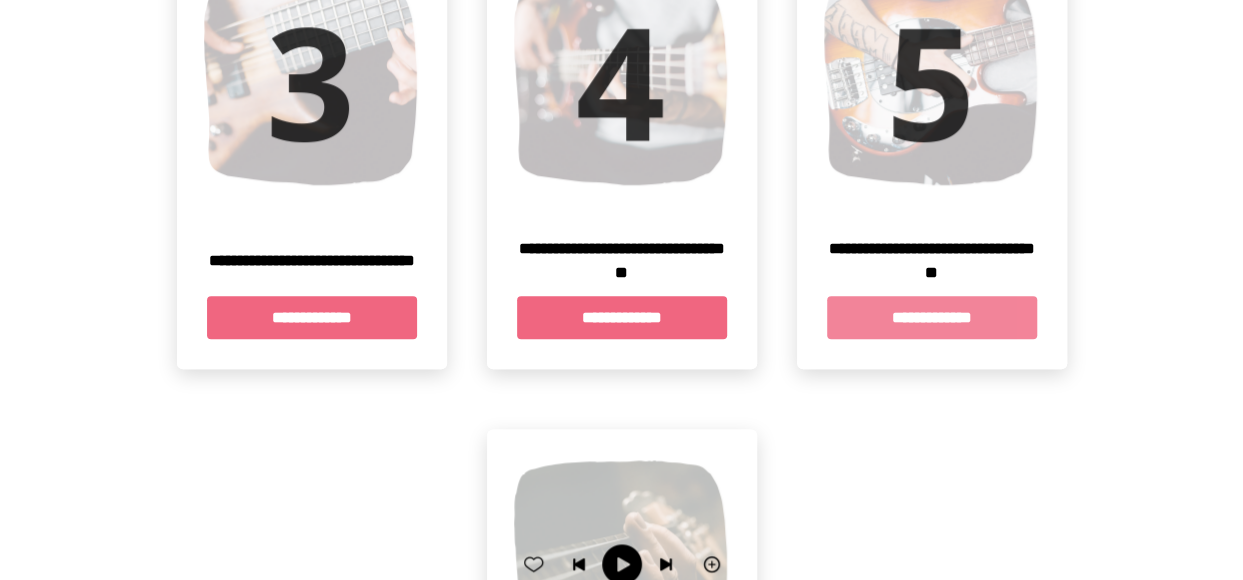 click on "**********" at bounding box center [932, 317] 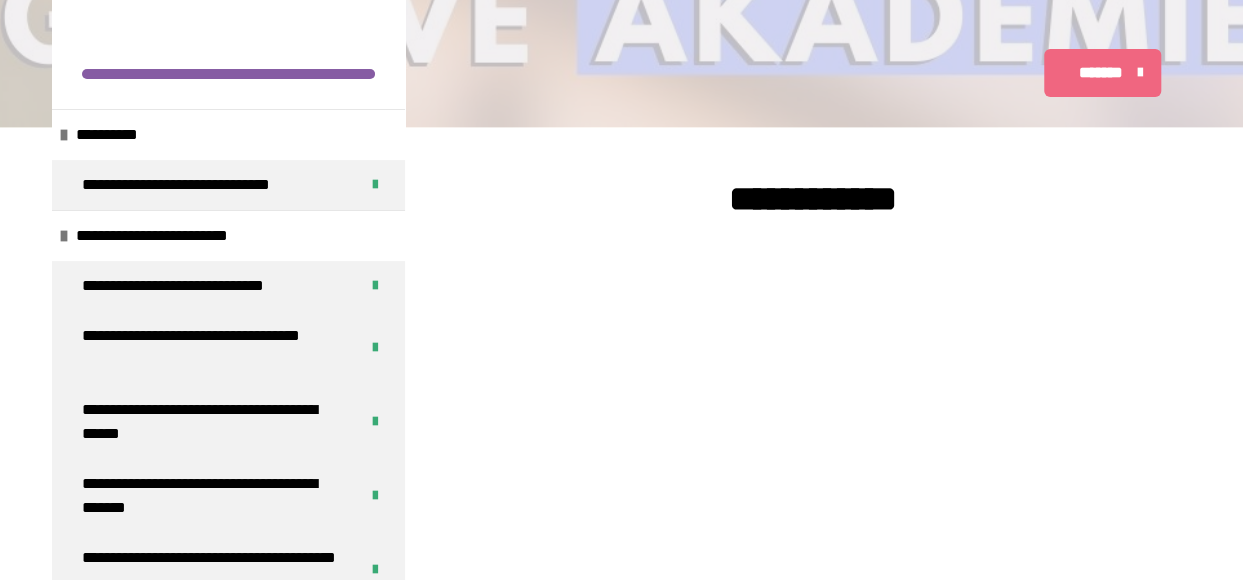 scroll, scrollTop: 400, scrollLeft: 0, axis: vertical 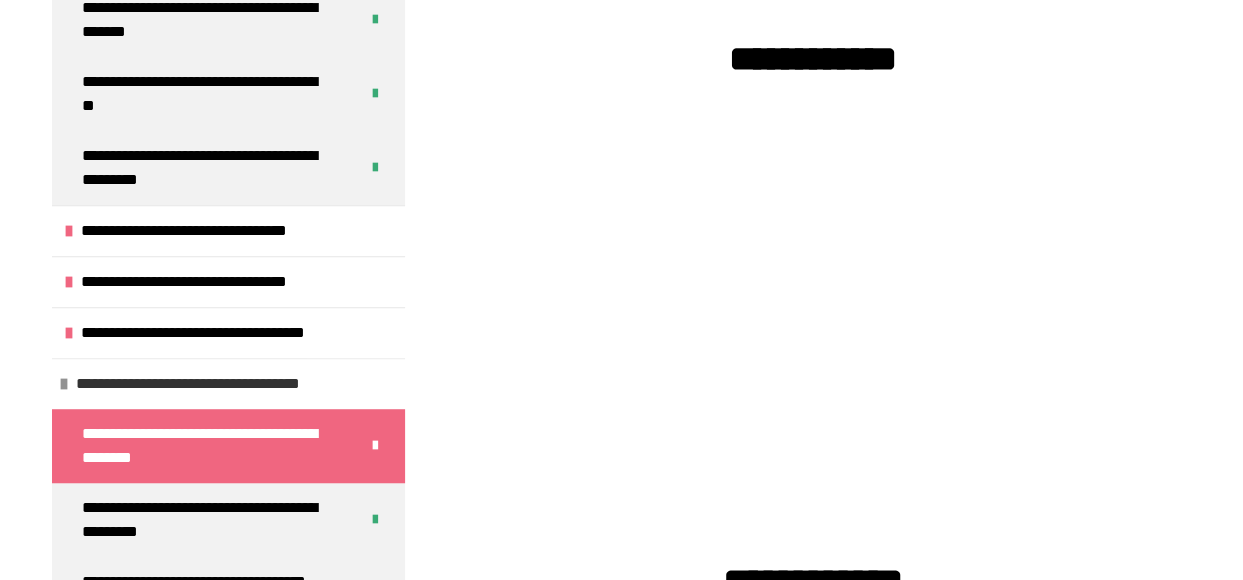click on "**********" at bounding box center (228, 383) 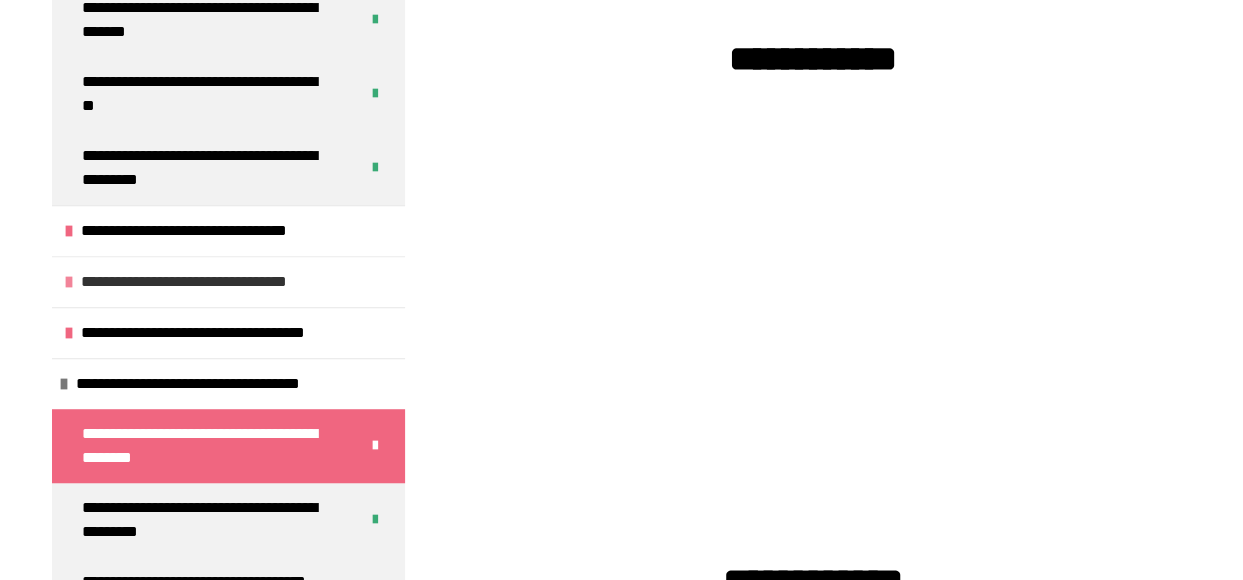 scroll, scrollTop: 372, scrollLeft: 0, axis: vertical 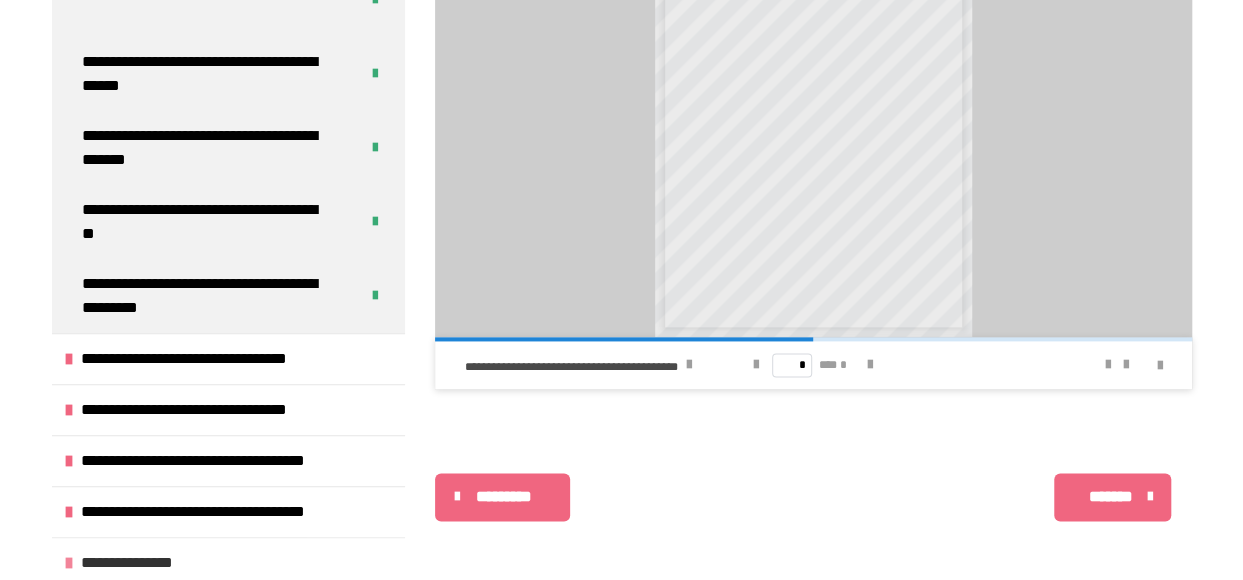click on "**********" at bounding box center (139, 563) 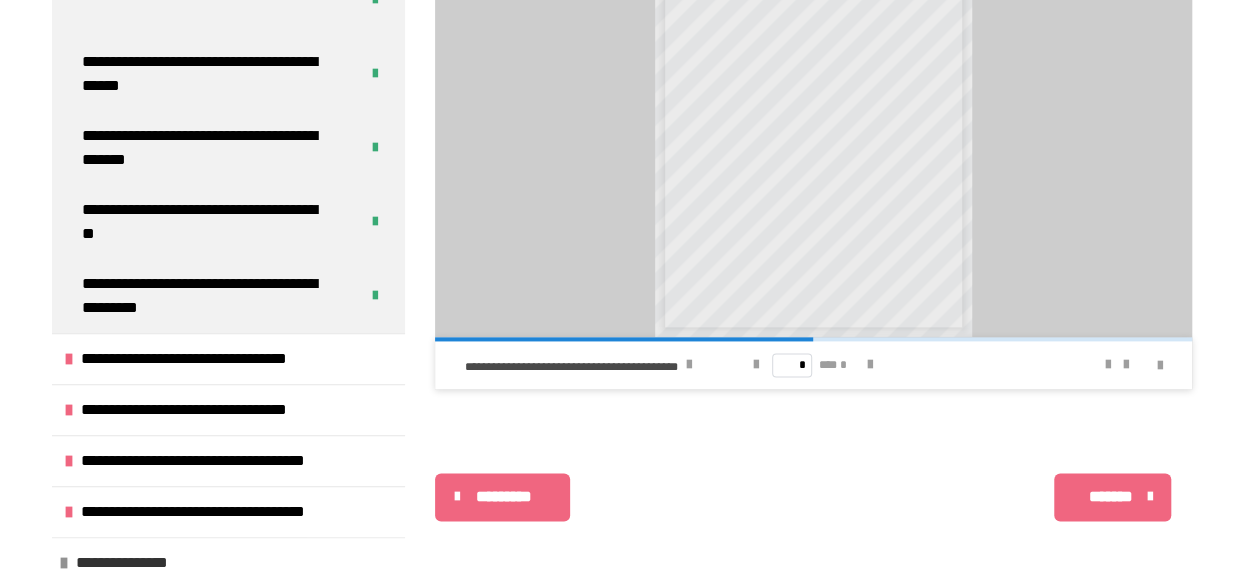 scroll, scrollTop: 422, scrollLeft: 0, axis: vertical 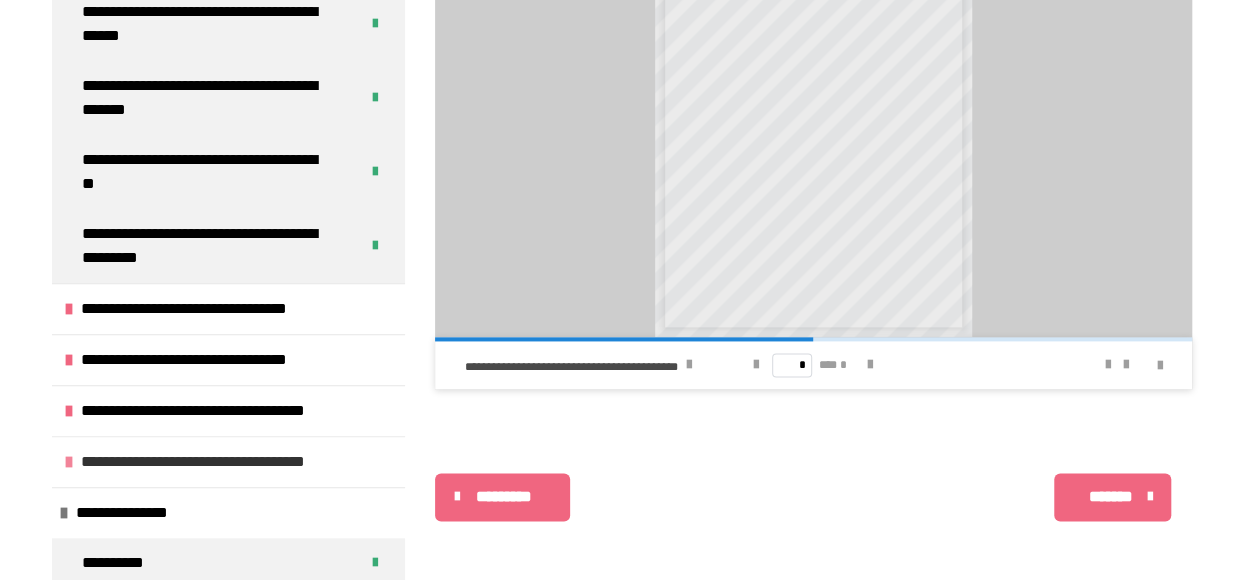 click on "**********" at bounding box center (134, 513) 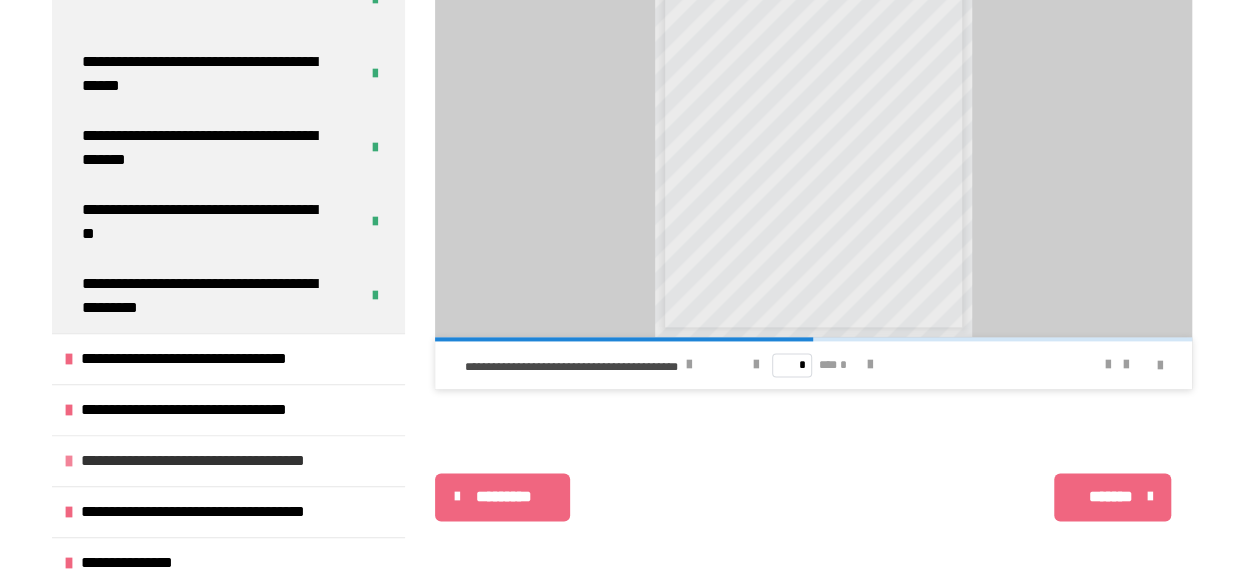 click on "**********" at bounding box center [225, 461] 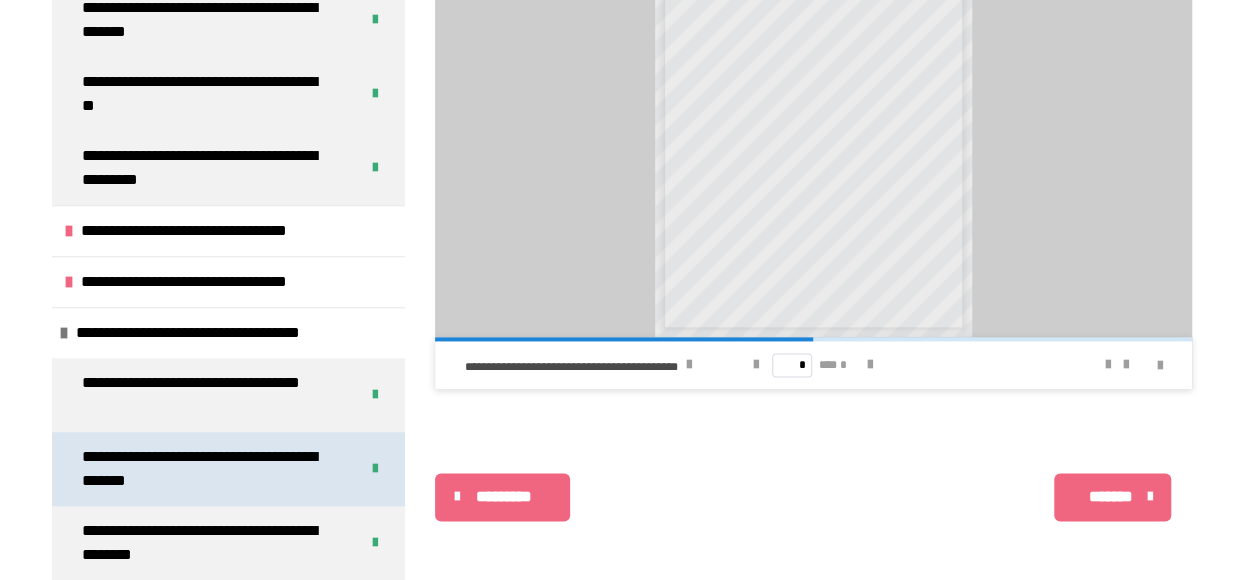 click on "**********" at bounding box center [205, 469] 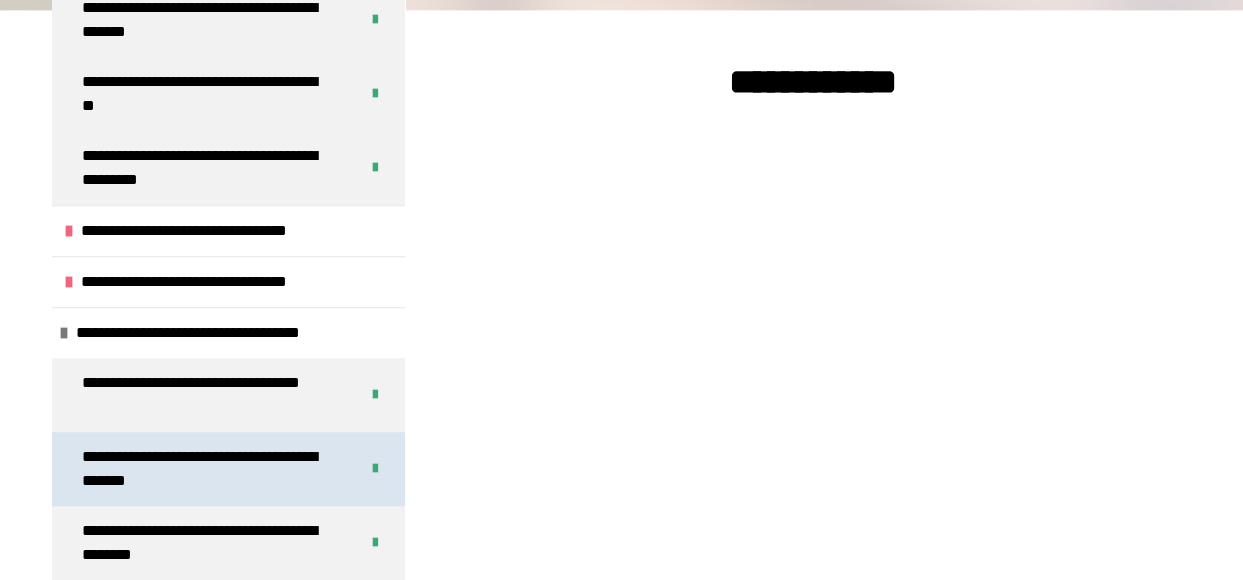 click on "**********" at bounding box center (205, 469) 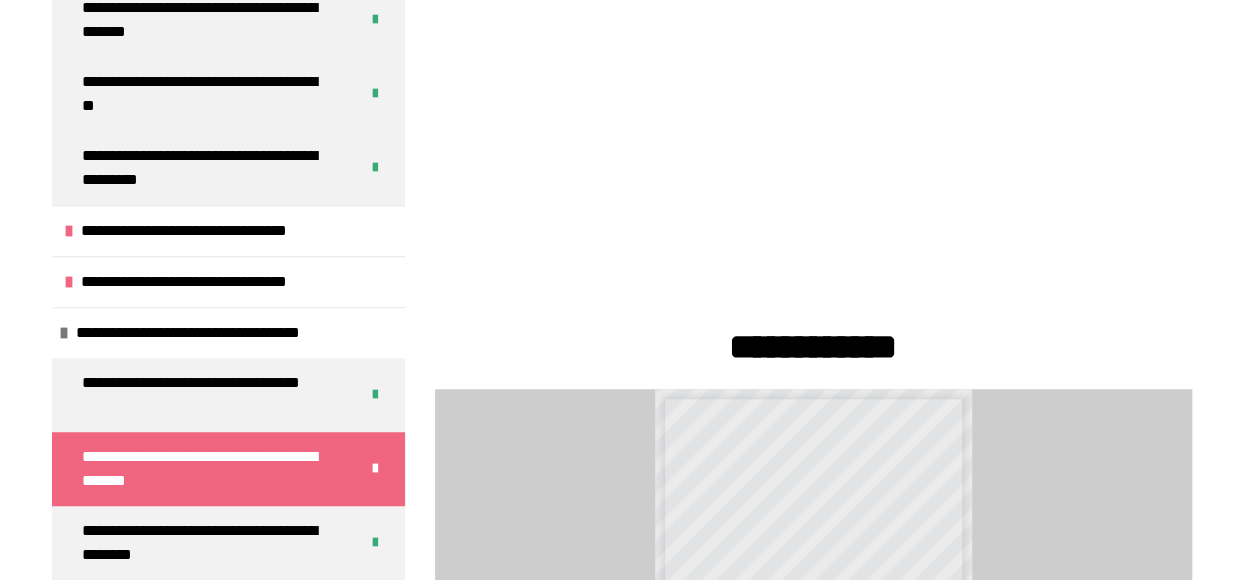 scroll, scrollTop: 777, scrollLeft: 0, axis: vertical 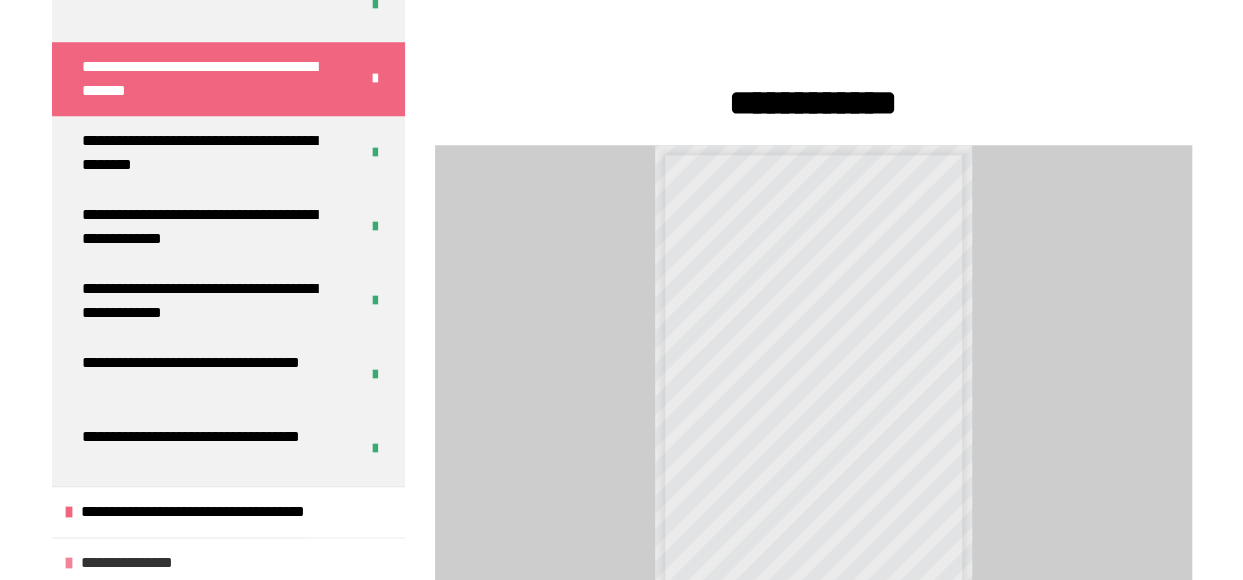 click on "**********" at bounding box center [139, 563] 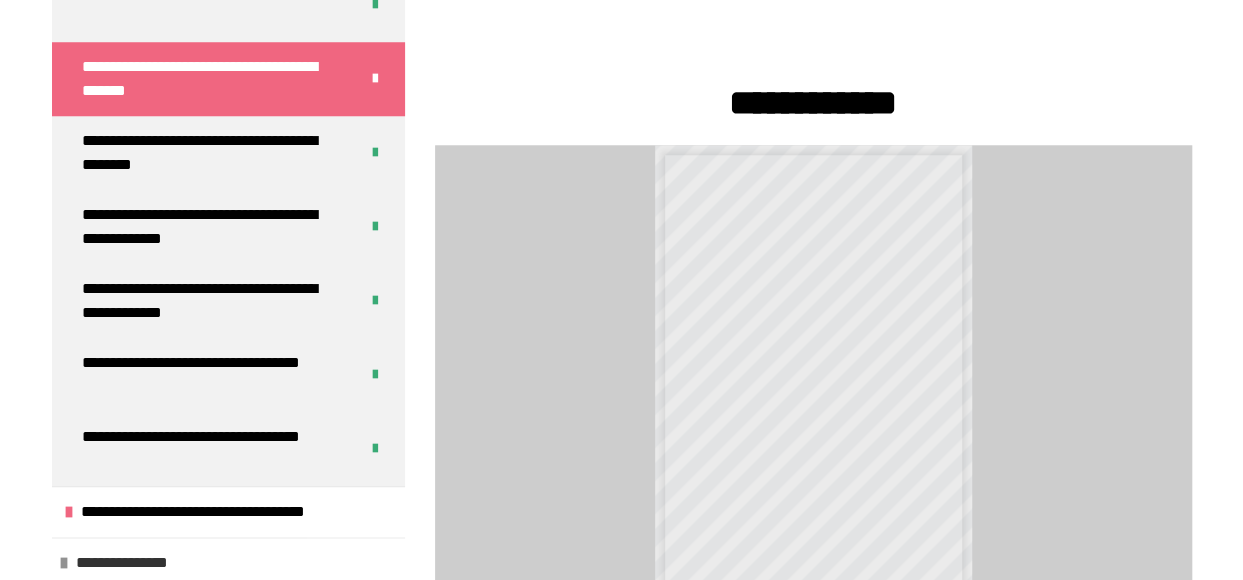 click on "**********" at bounding box center (134, 563) 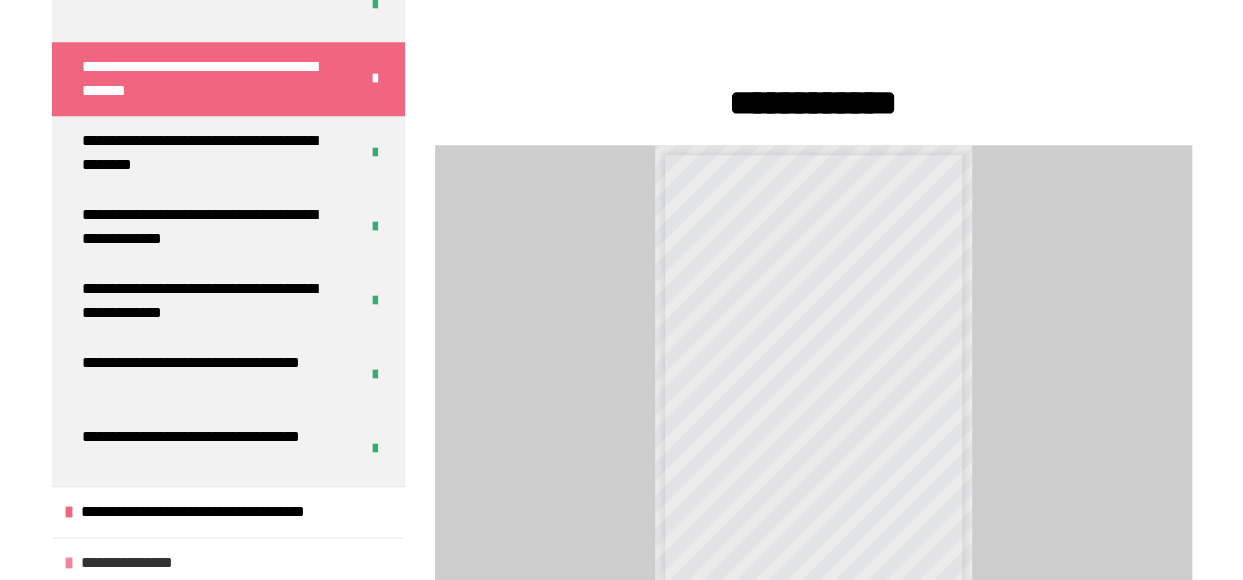 click on "**********" at bounding box center (139, 563) 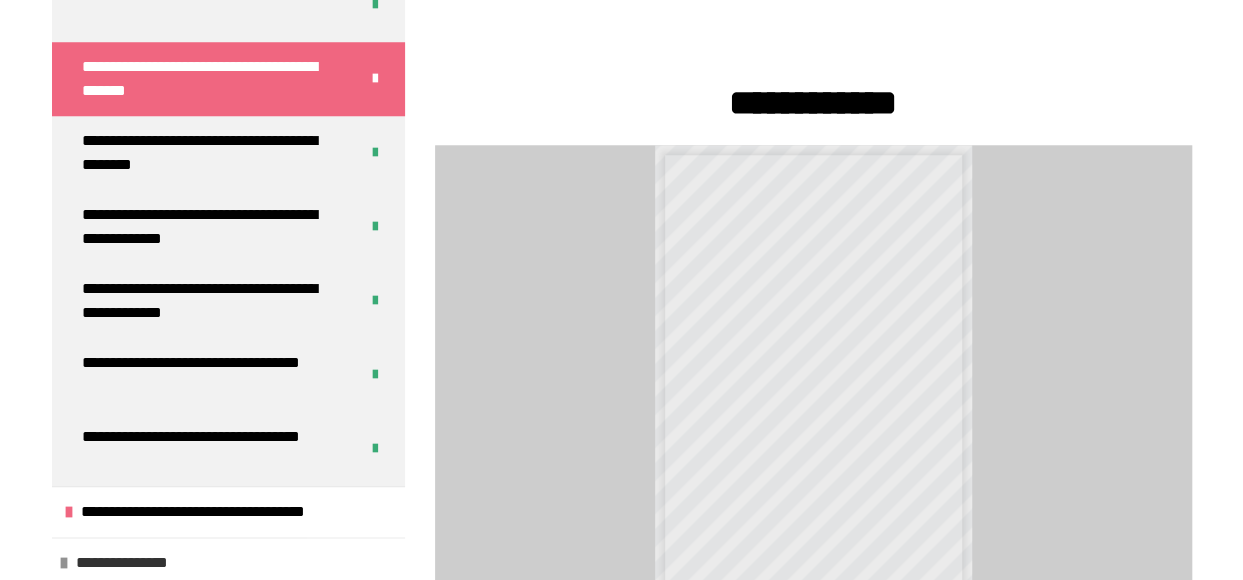 scroll, scrollTop: 940, scrollLeft: 0, axis: vertical 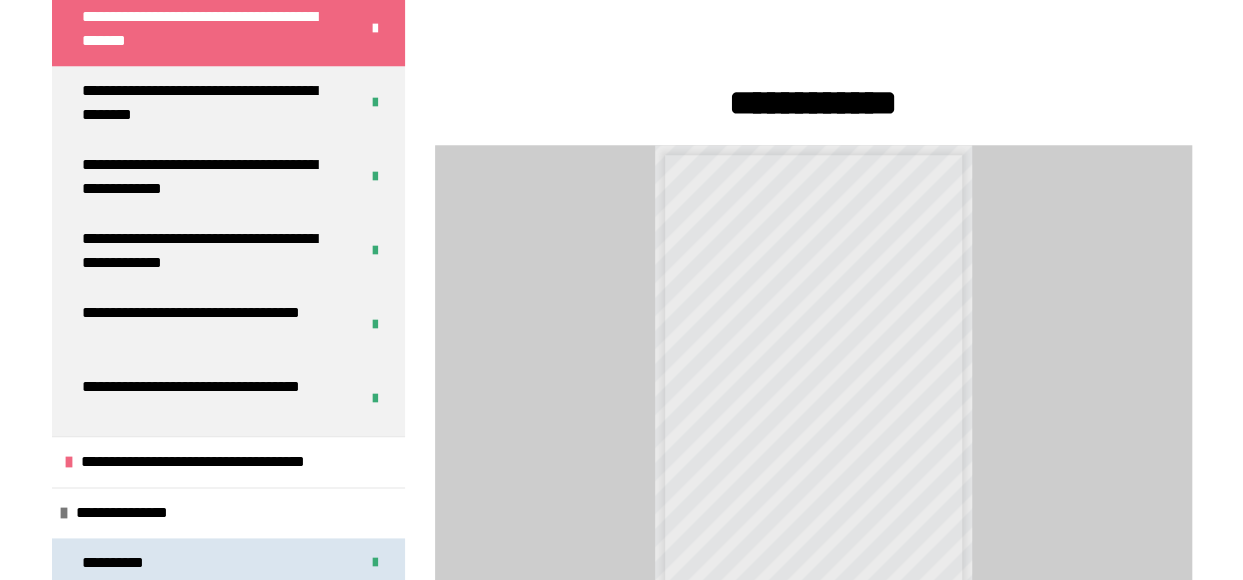 click on "**********" at bounding box center (121, 563) 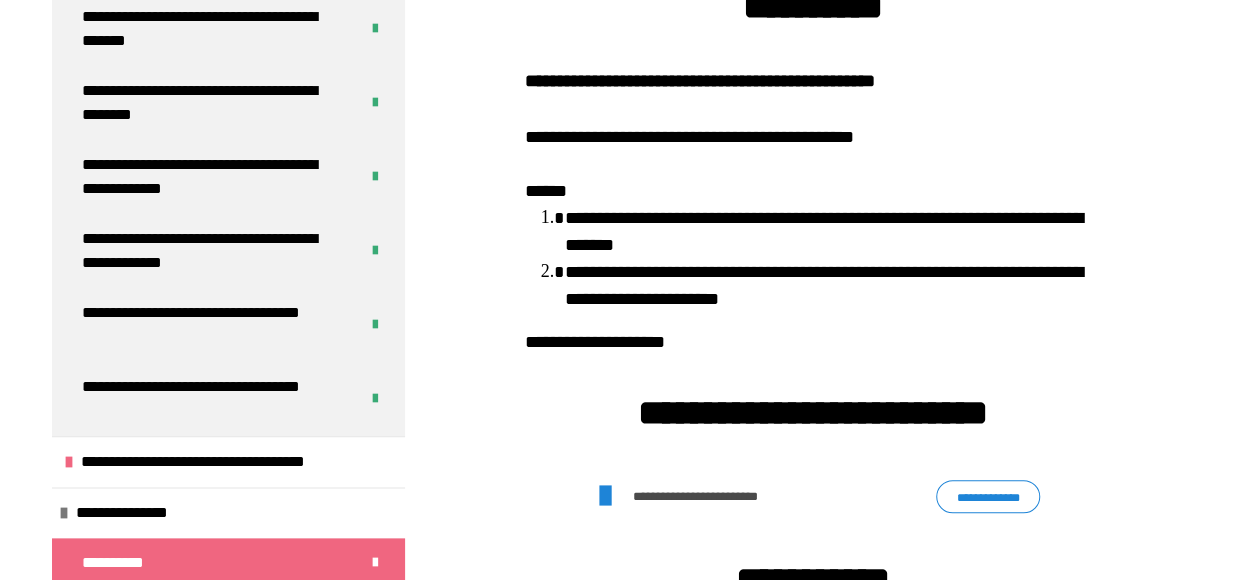 scroll, scrollTop: 877, scrollLeft: 0, axis: vertical 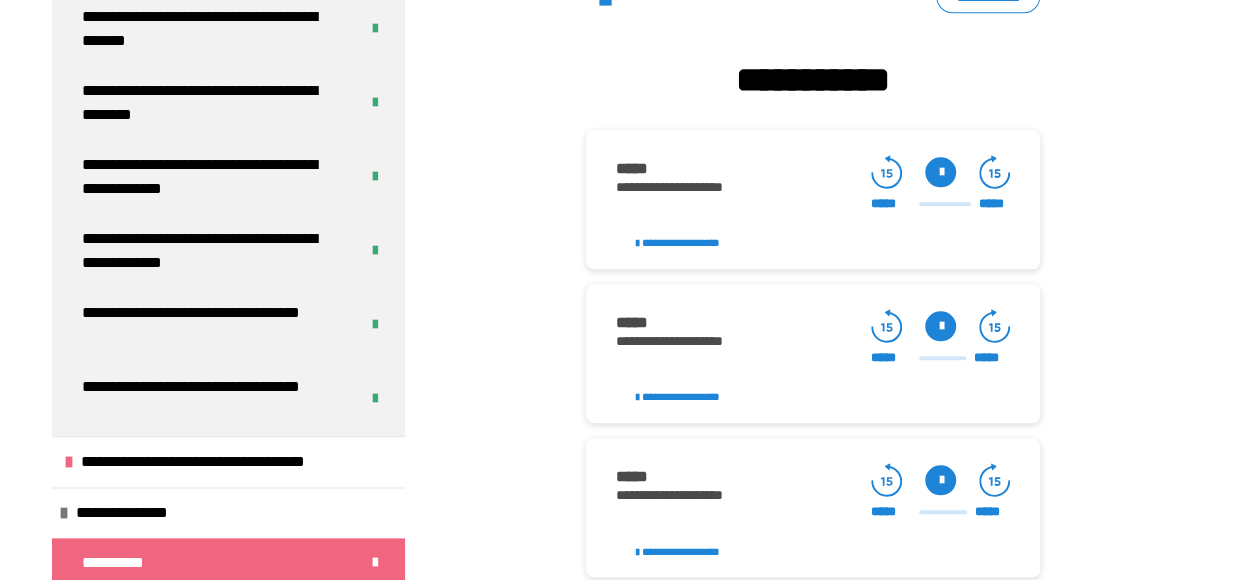 click at bounding box center (940, 172) 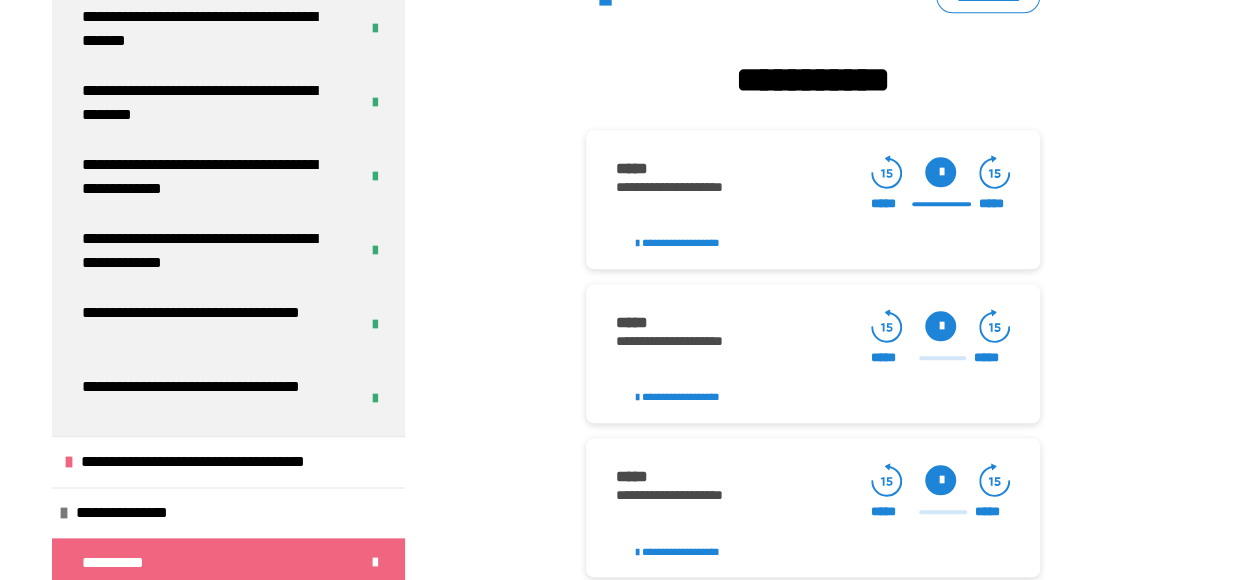 click at bounding box center (940, 326) 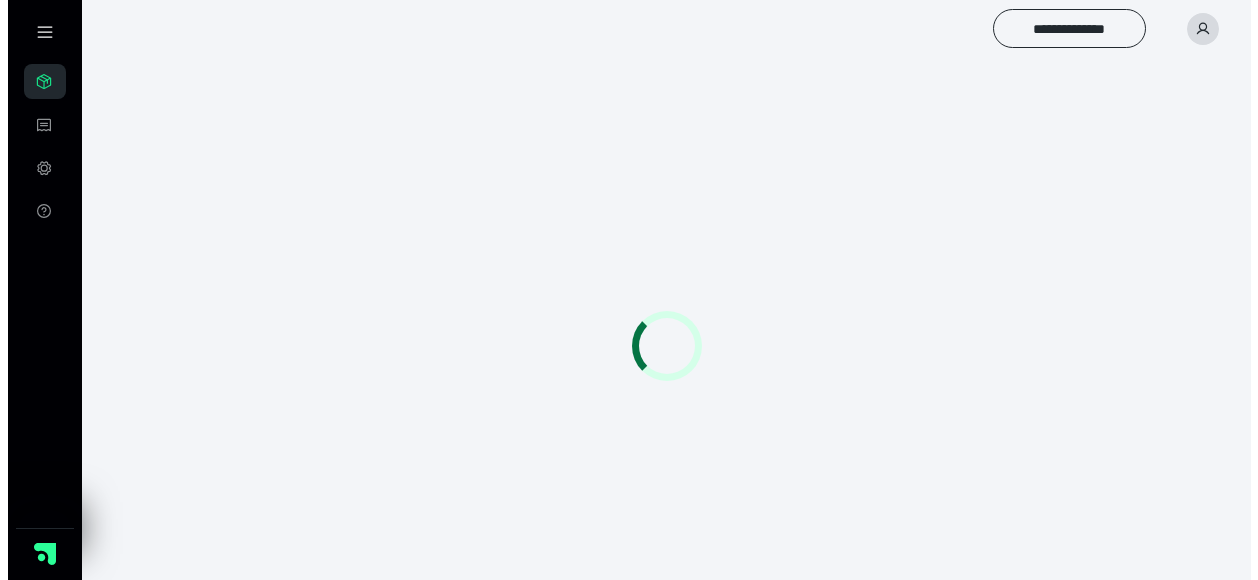 scroll, scrollTop: 0, scrollLeft: 0, axis: both 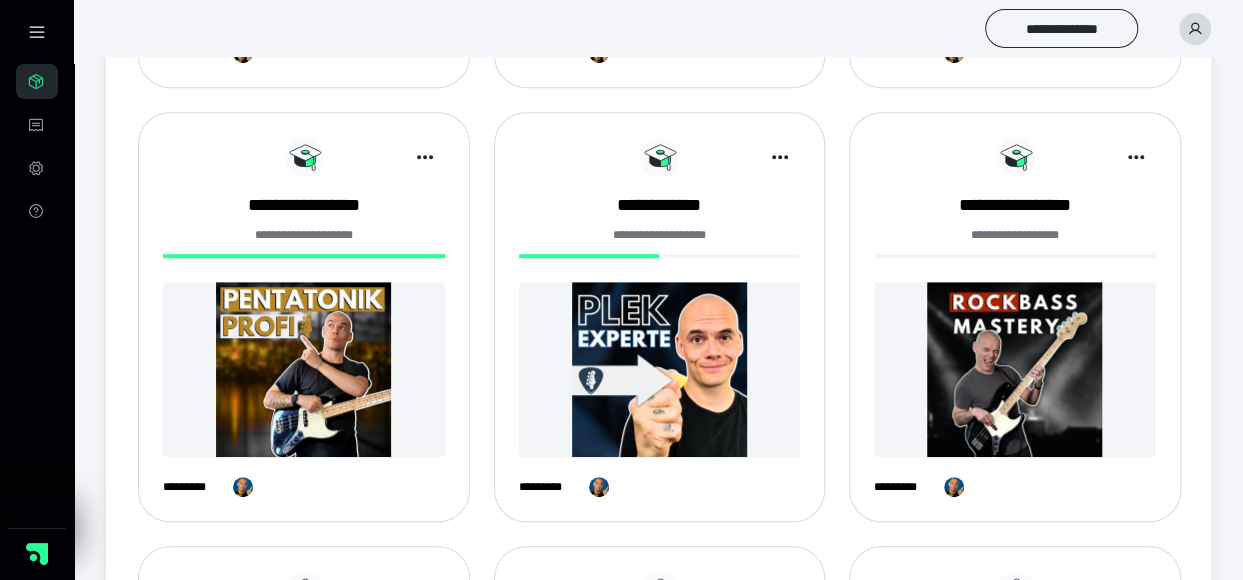 click at bounding box center (660, 369) 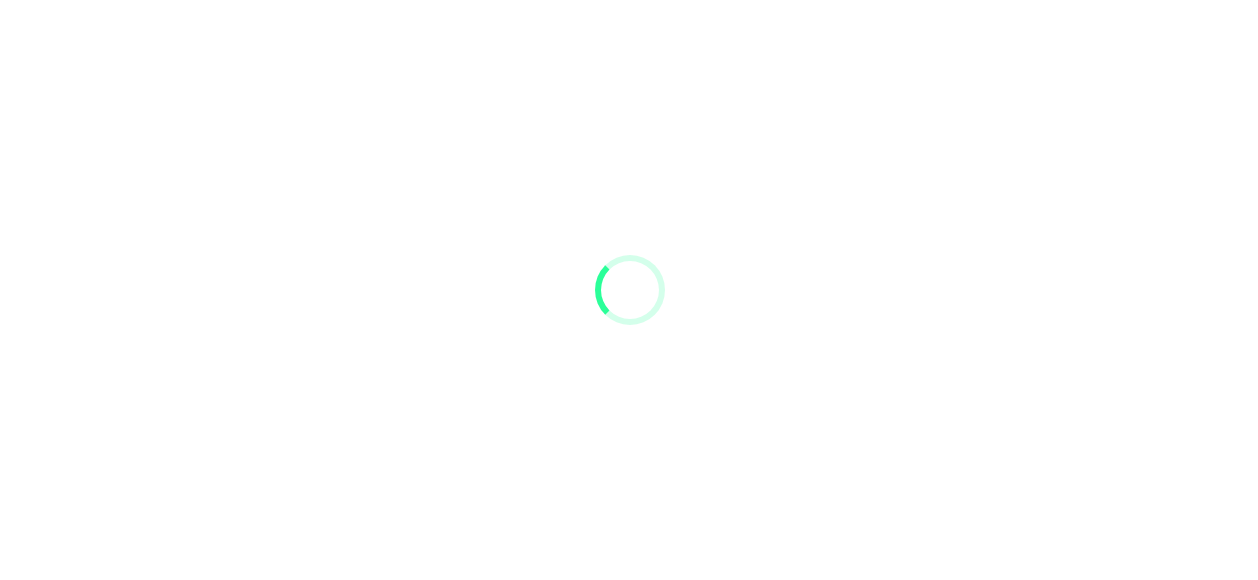 scroll, scrollTop: 0, scrollLeft: 0, axis: both 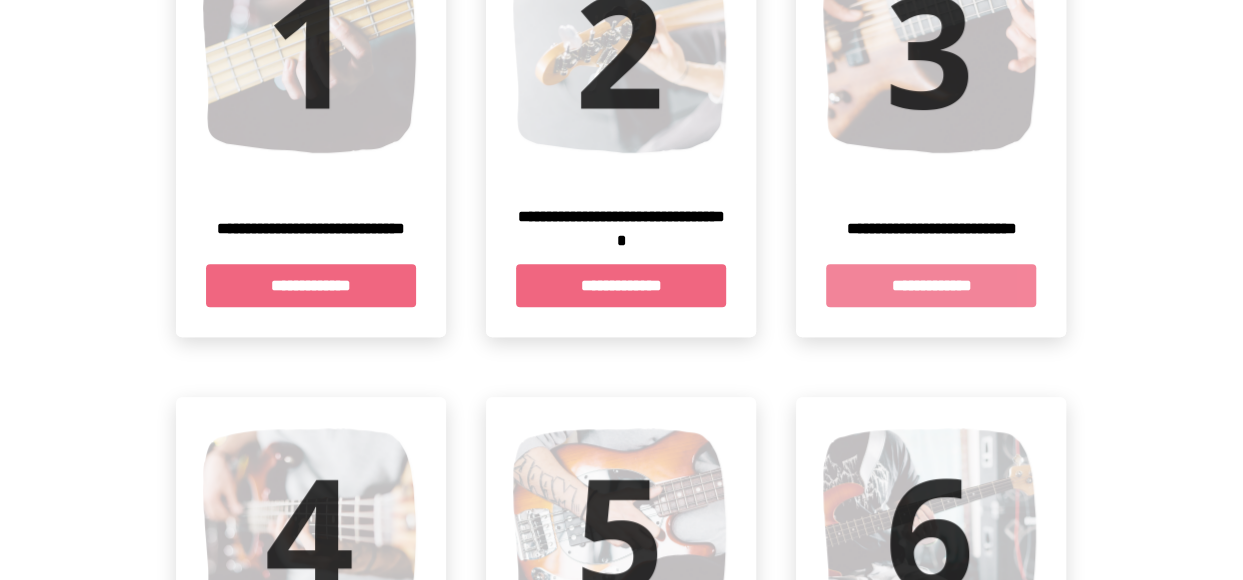 drag, startPoint x: 890, startPoint y: 298, endPoint x: 871, endPoint y: 291, distance: 20.248457 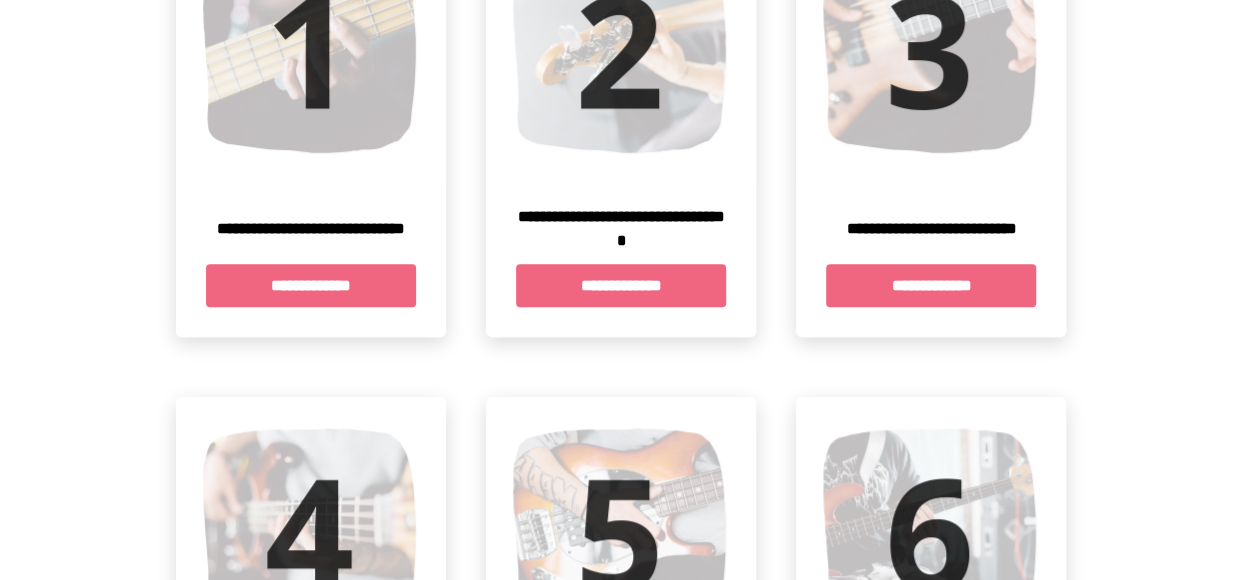 click on "**********" at bounding box center [931, 285] 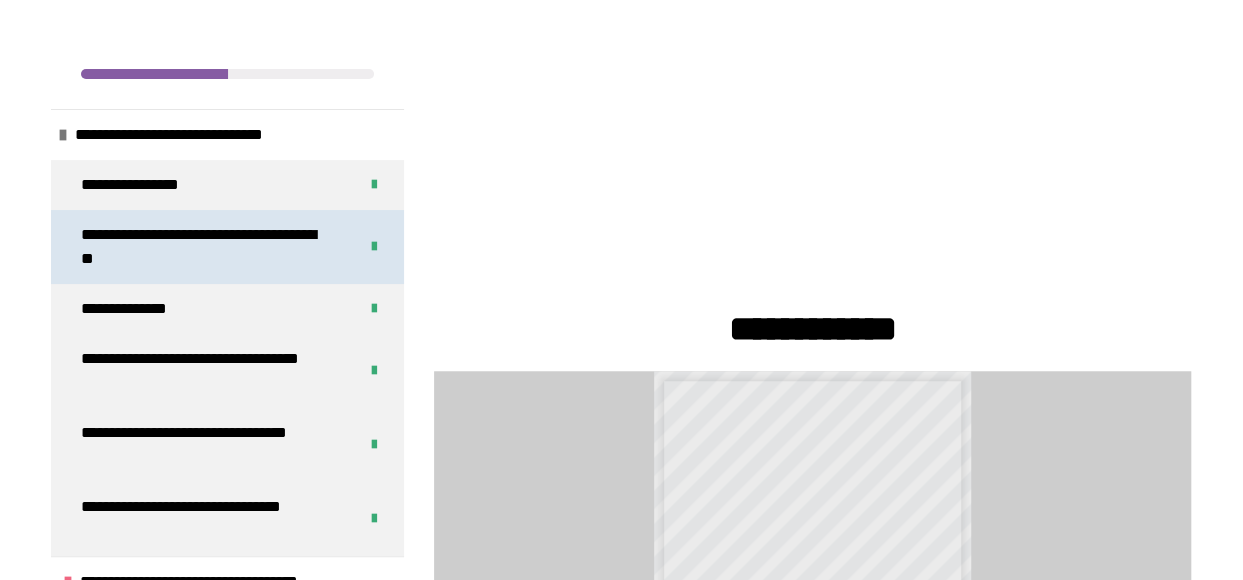 scroll, scrollTop: 700, scrollLeft: 0, axis: vertical 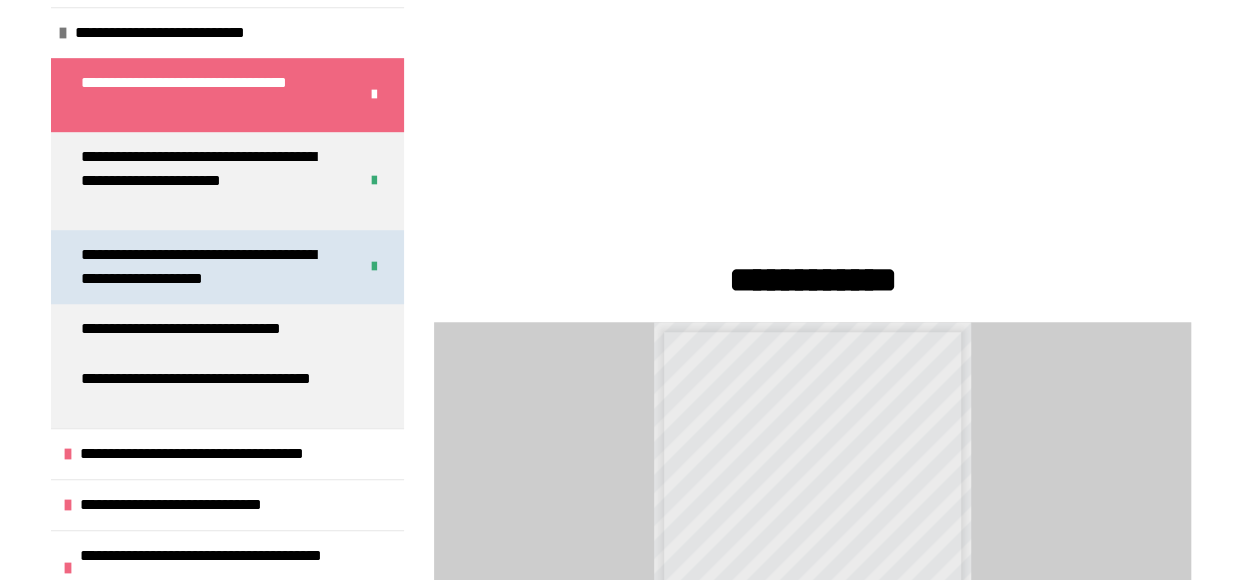 click on "**********" at bounding box center [204, 267] 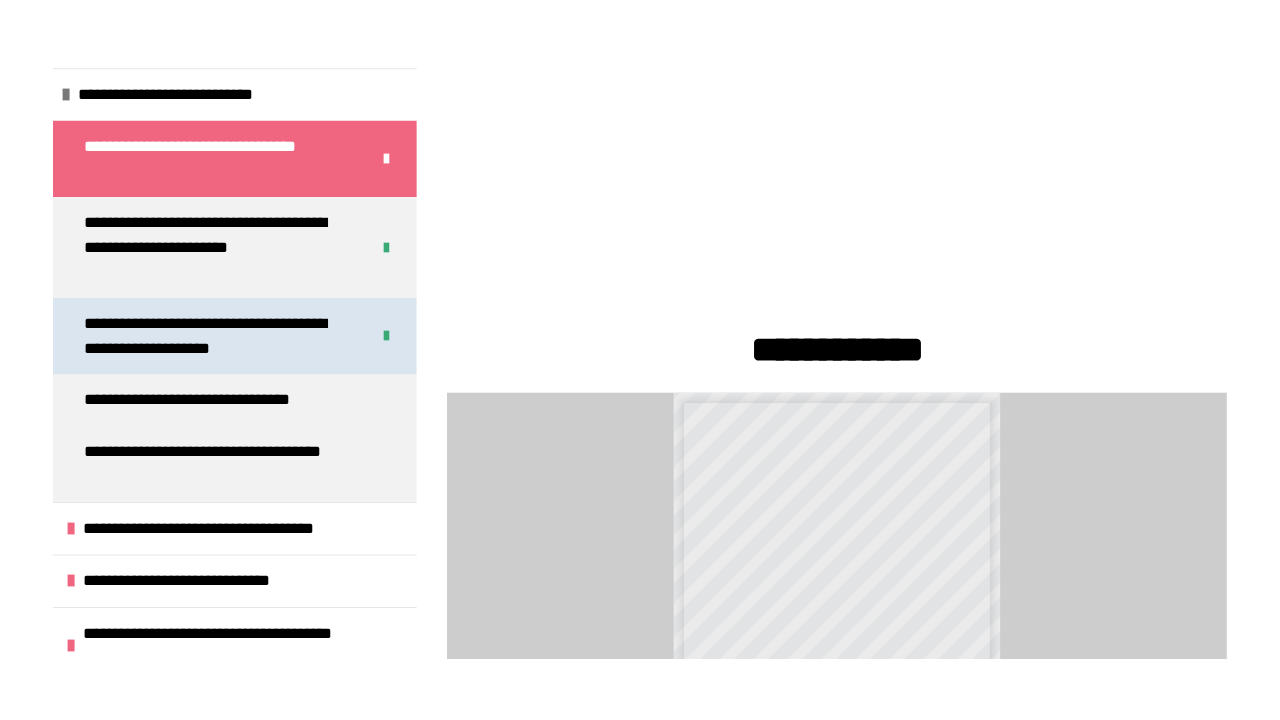 scroll, scrollTop: 377, scrollLeft: 0, axis: vertical 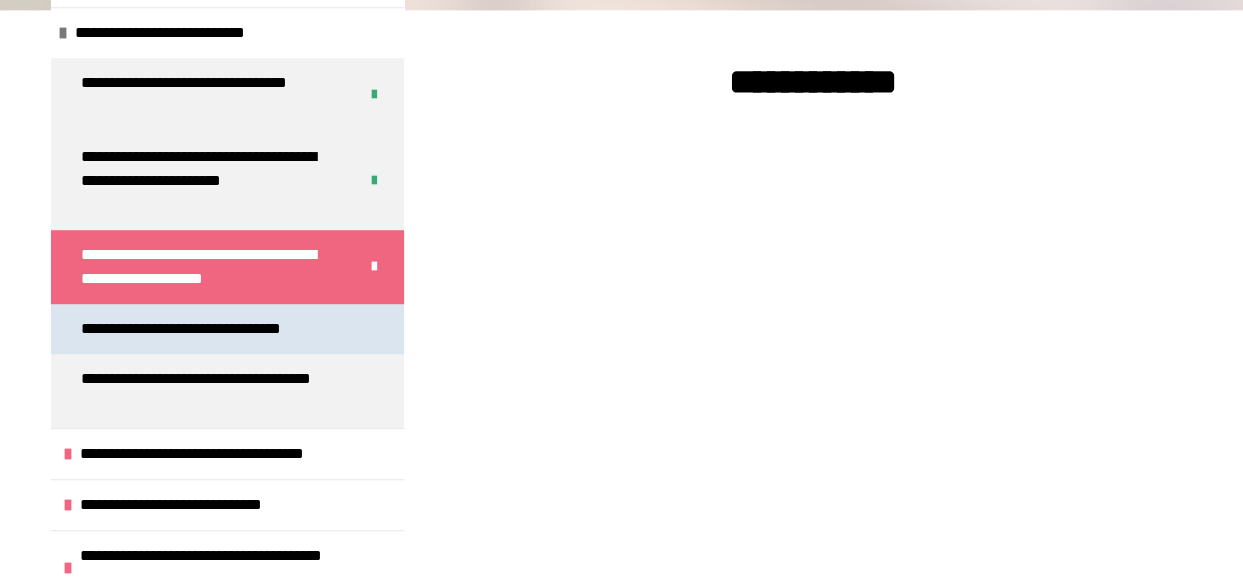 click on "**********" at bounding box center (205, 329) 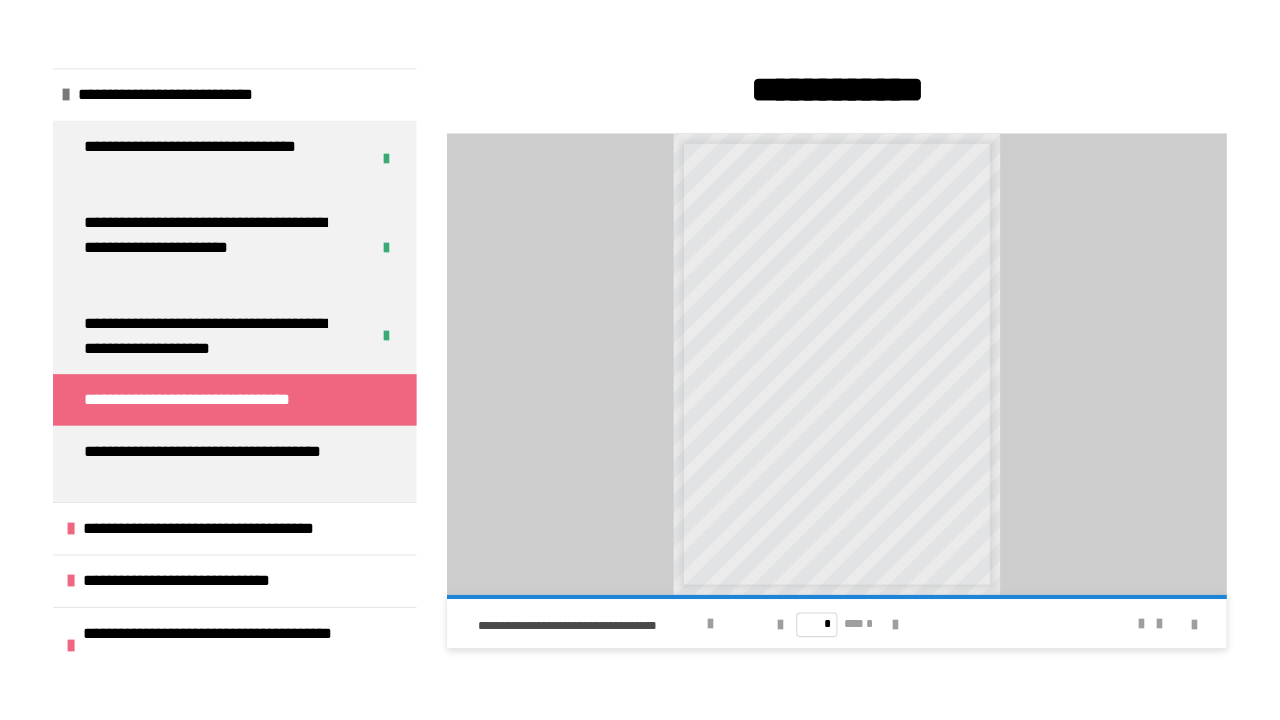 scroll, scrollTop: 477, scrollLeft: 0, axis: vertical 